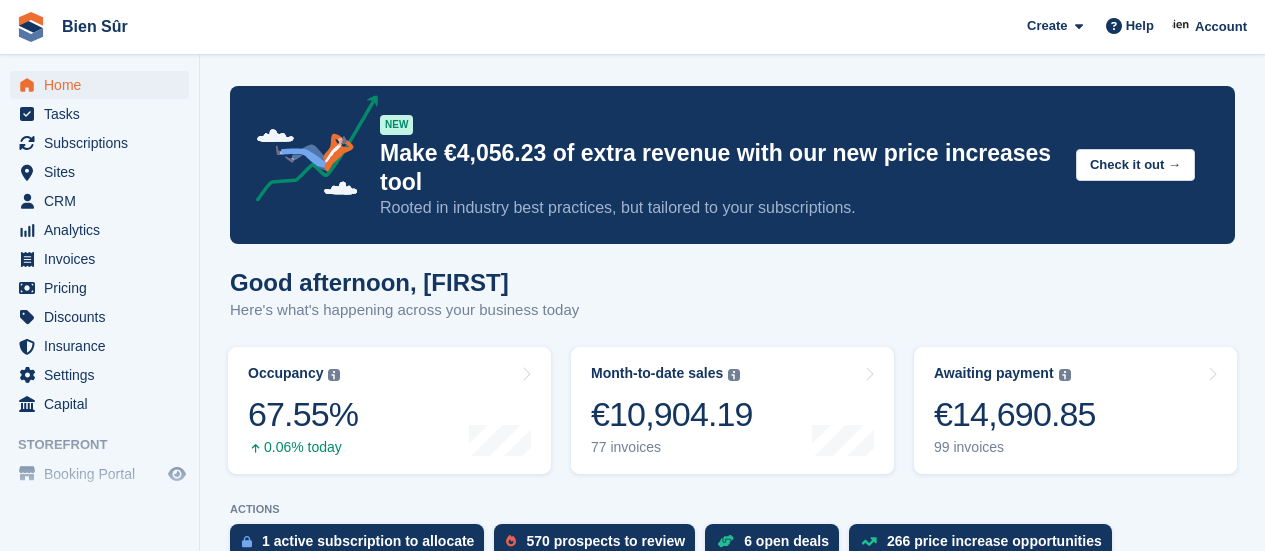 scroll, scrollTop: 0, scrollLeft: 0, axis: both 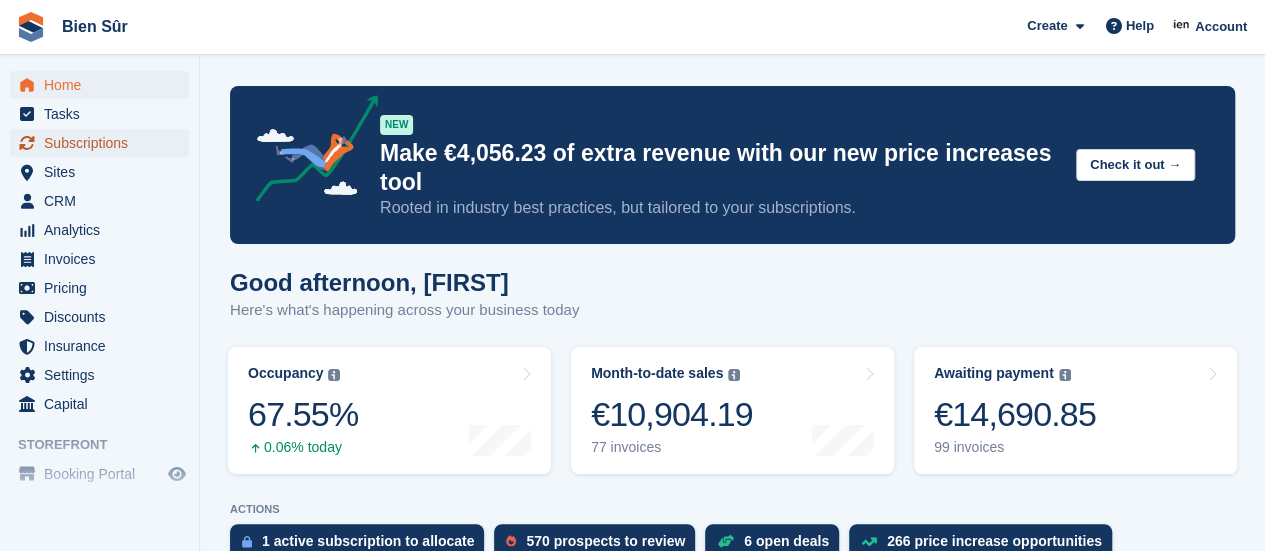 click on "Subscriptions" at bounding box center (104, 143) 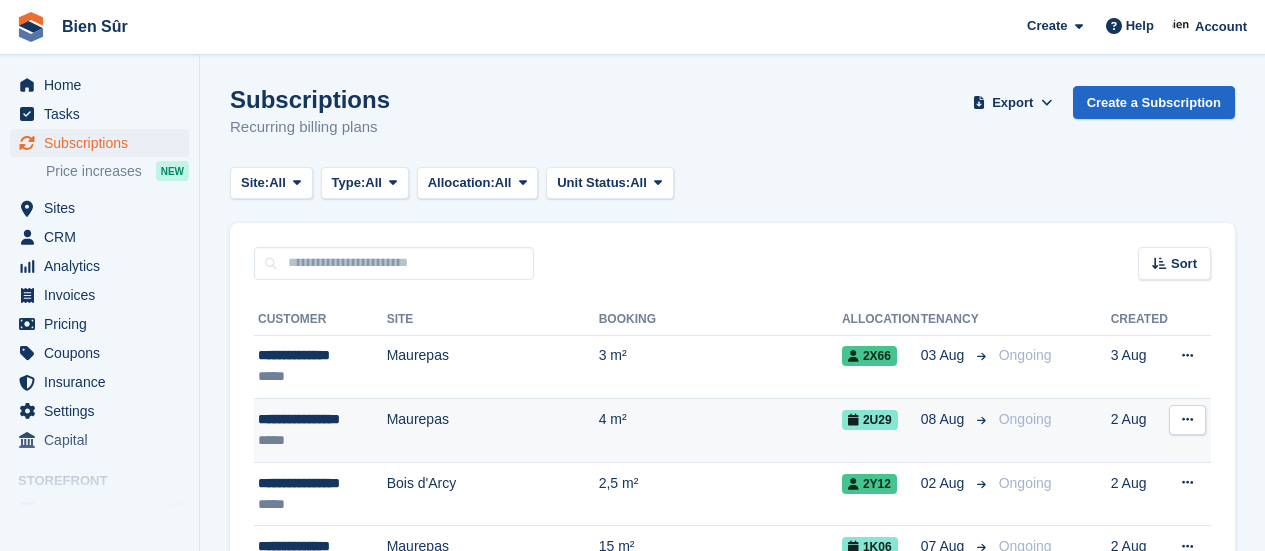 scroll, scrollTop: 0, scrollLeft: 0, axis: both 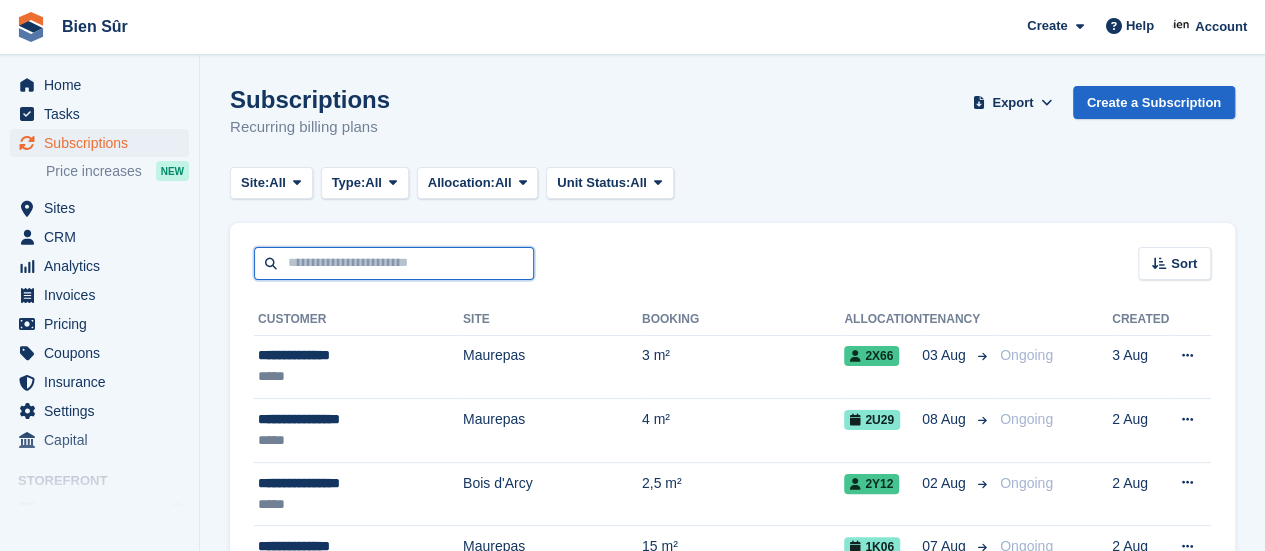 click at bounding box center (394, 263) 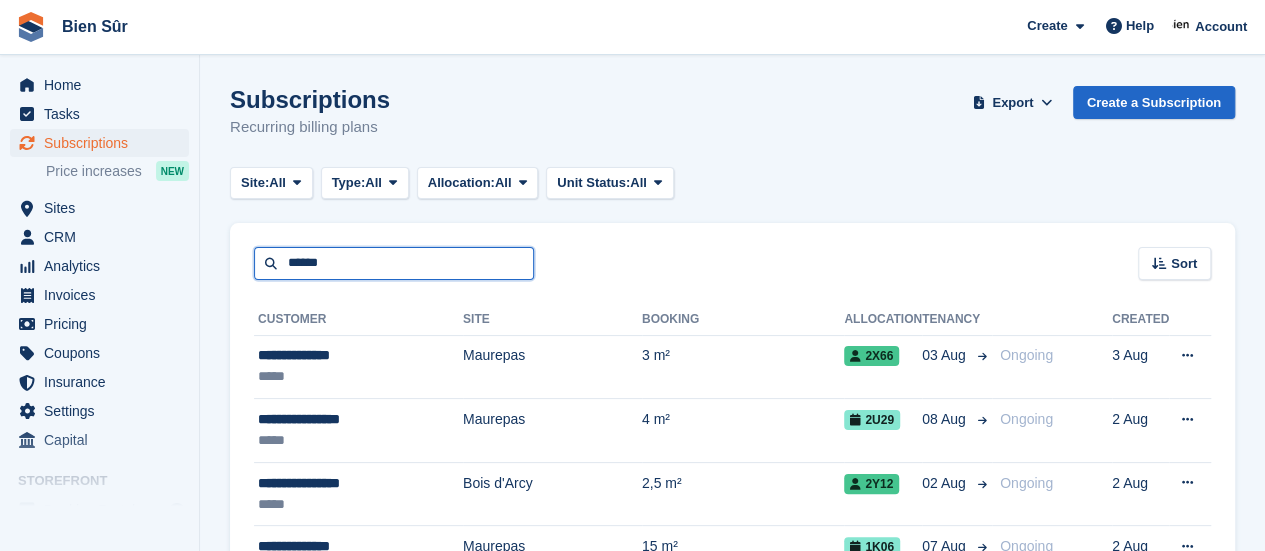 type on "******" 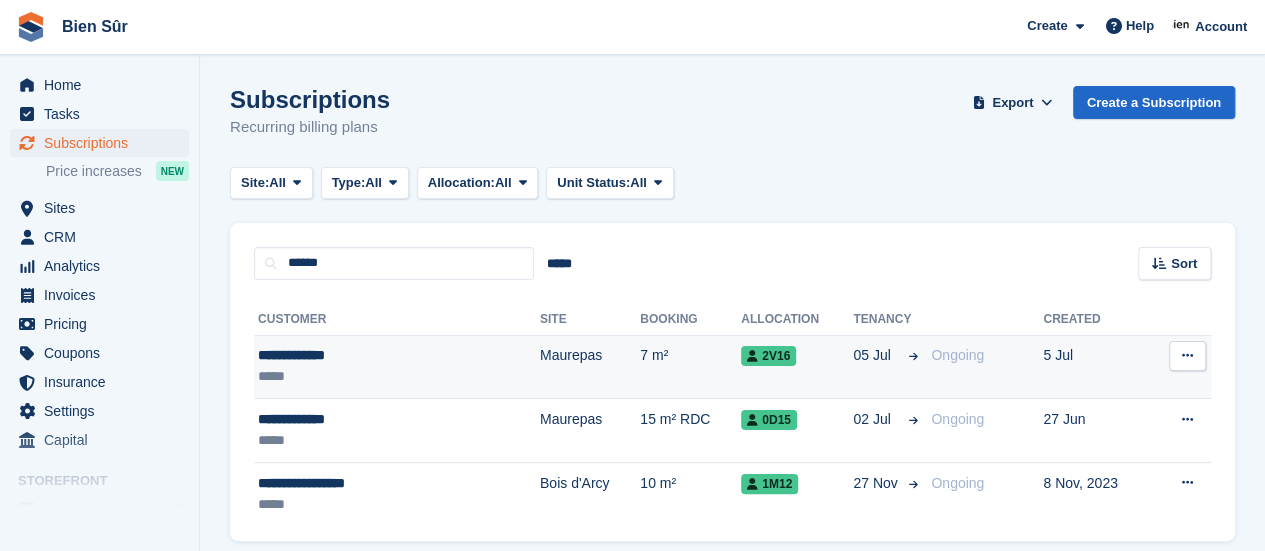 click on "*****" at bounding box center (355, 376) 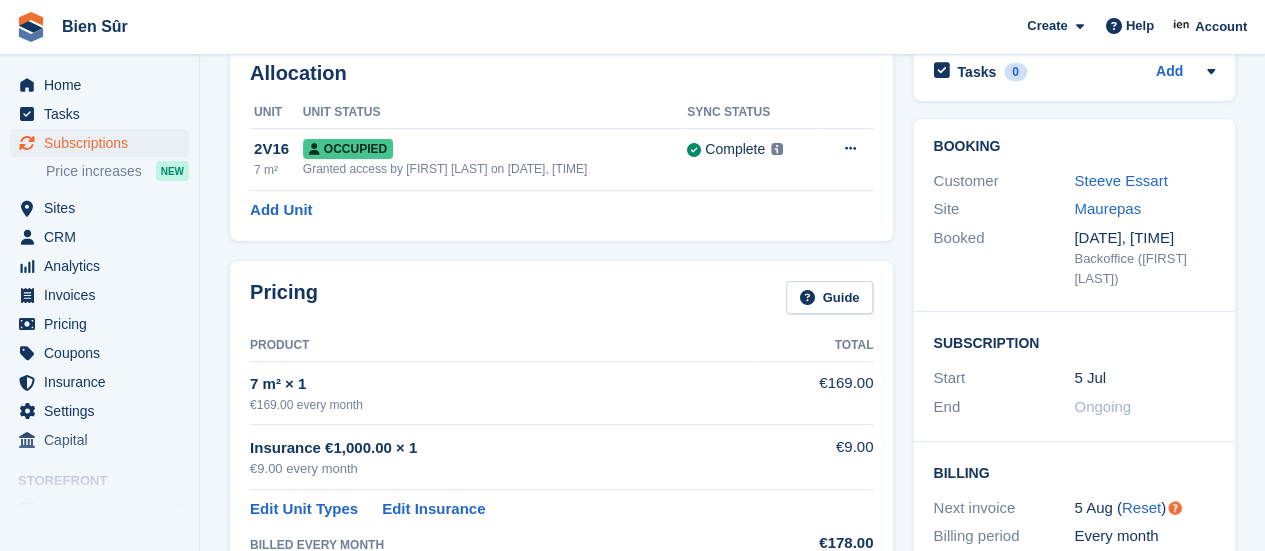 scroll, scrollTop: 0, scrollLeft: 0, axis: both 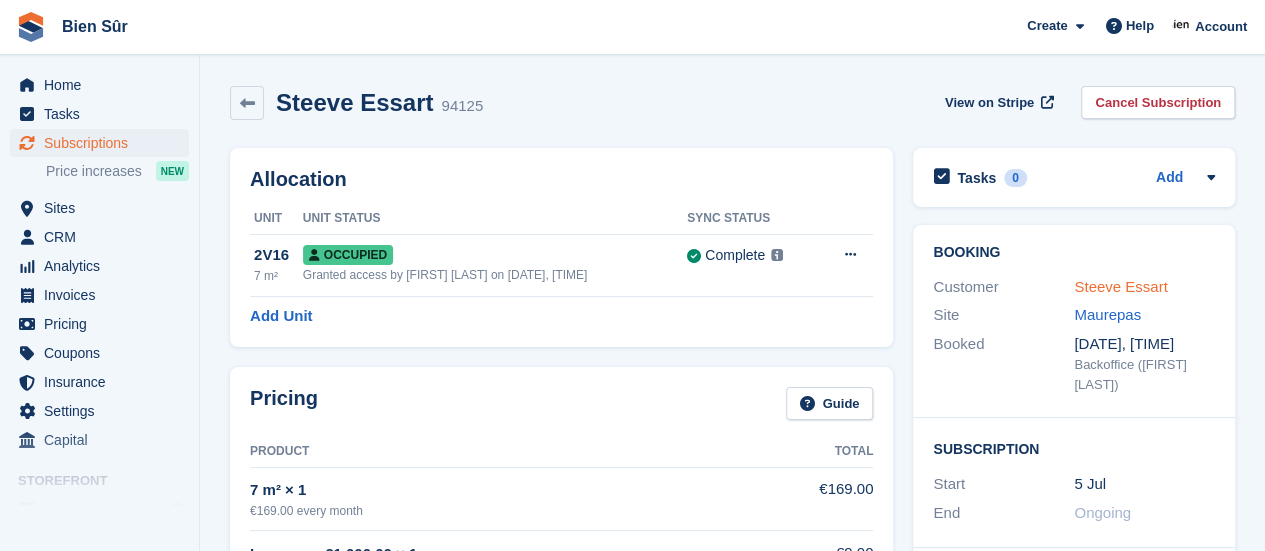 click on "Steeve Essart" at bounding box center [1120, 286] 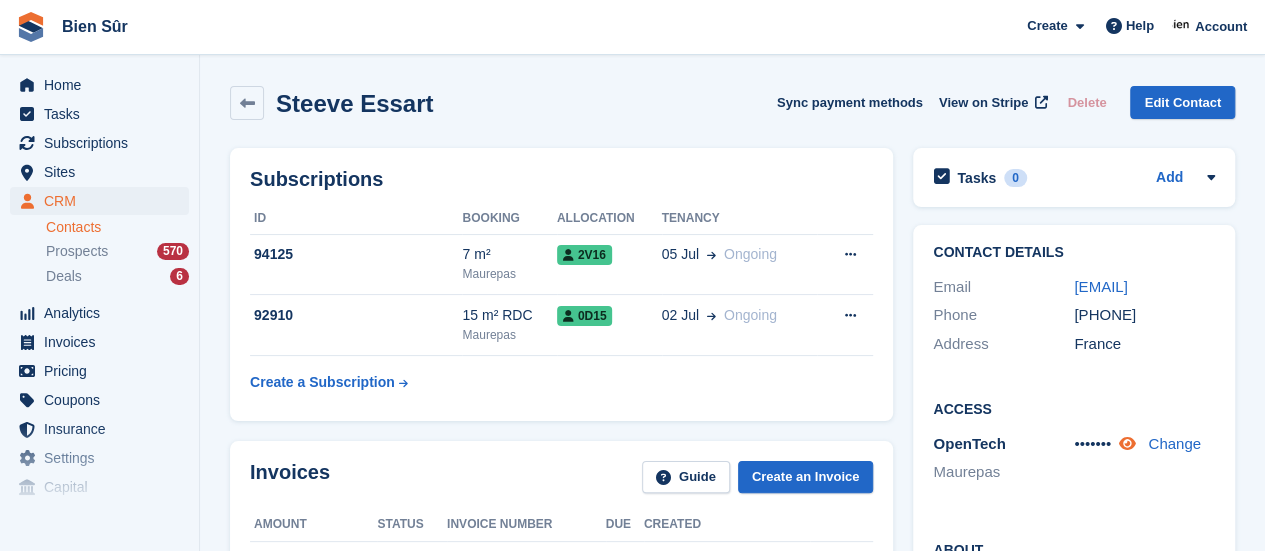 click at bounding box center (1127, 443) 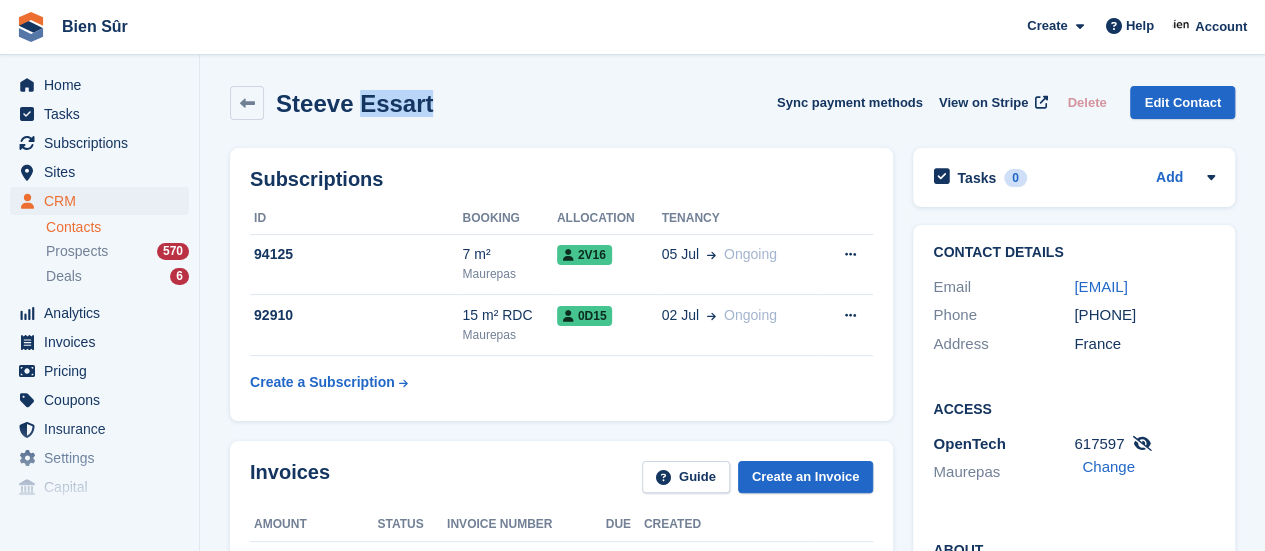 drag, startPoint x: 421, startPoint y: 95, endPoint x: 350, endPoint y: 97, distance: 71.02816 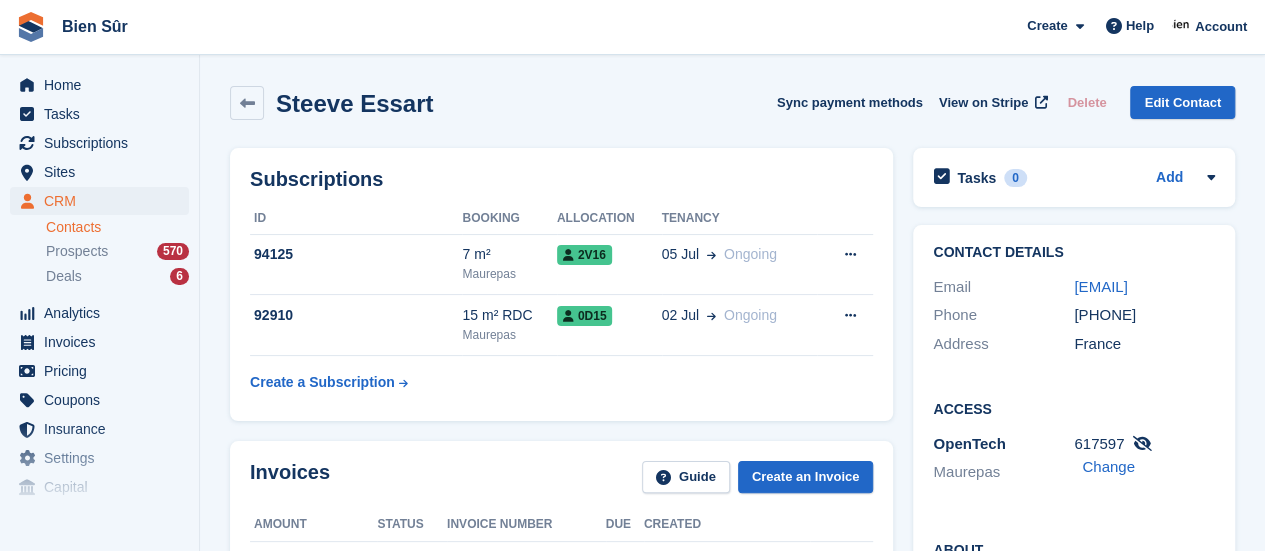 click on "Steeve Essart
Sync payment methods
View on Stripe
Delete
Edit Contact" at bounding box center [732, 107] 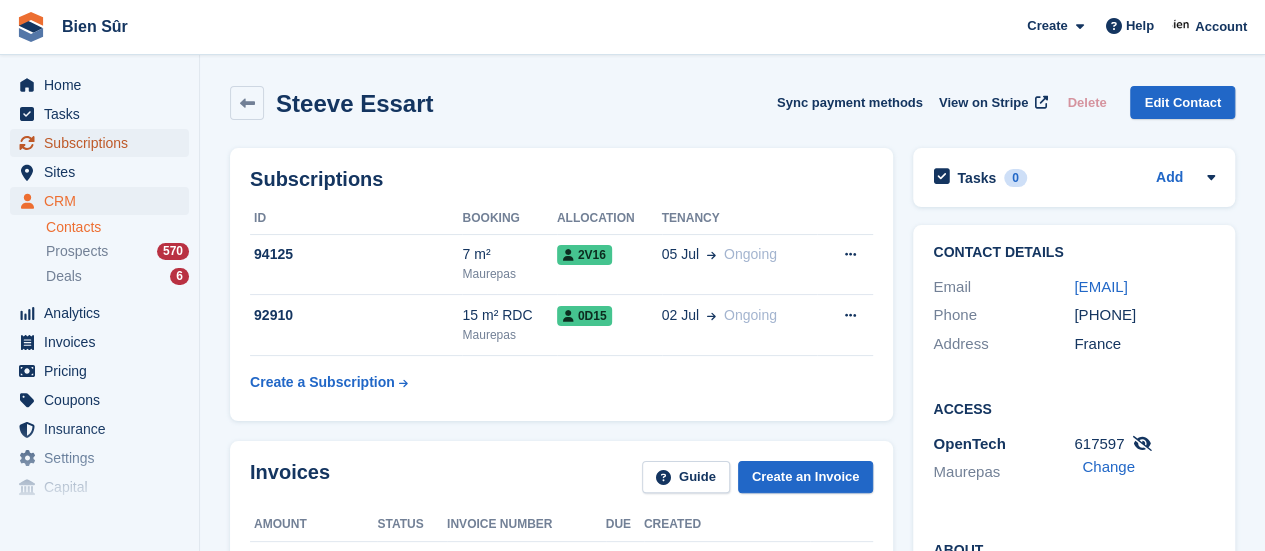 click on "Subscriptions" at bounding box center [104, 143] 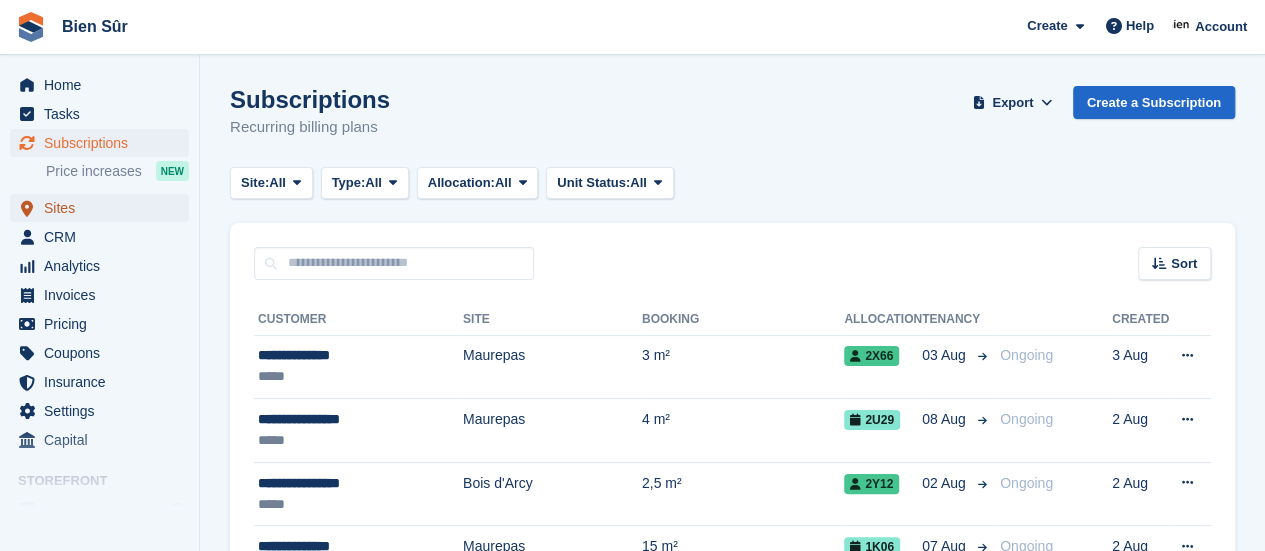 click on "Sites" at bounding box center [104, 208] 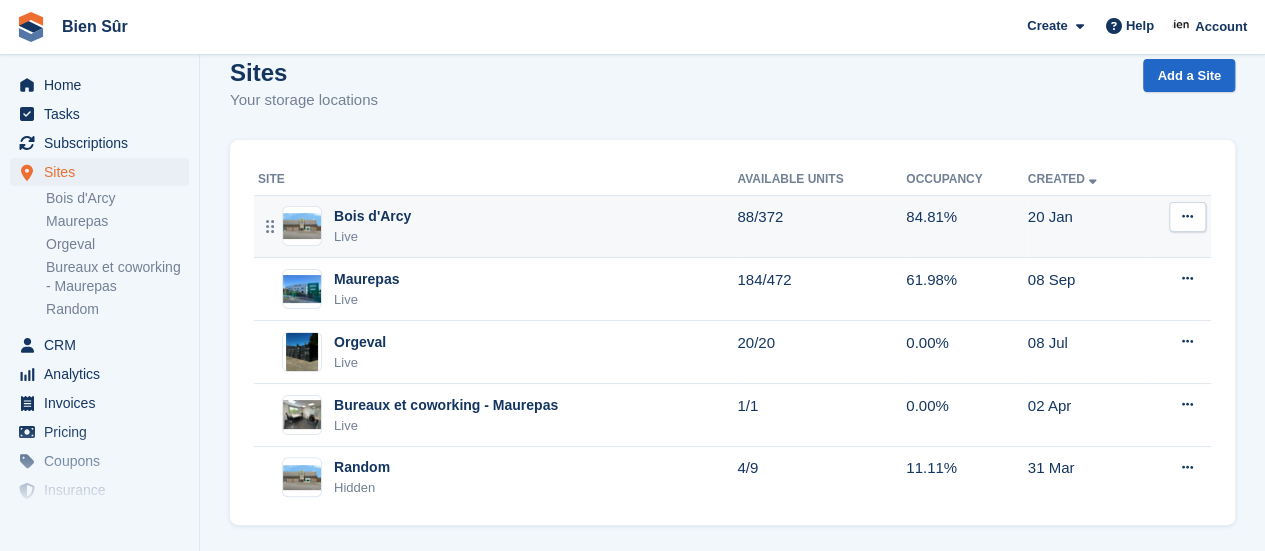 scroll, scrollTop: 40, scrollLeft: 0, axis: vertical 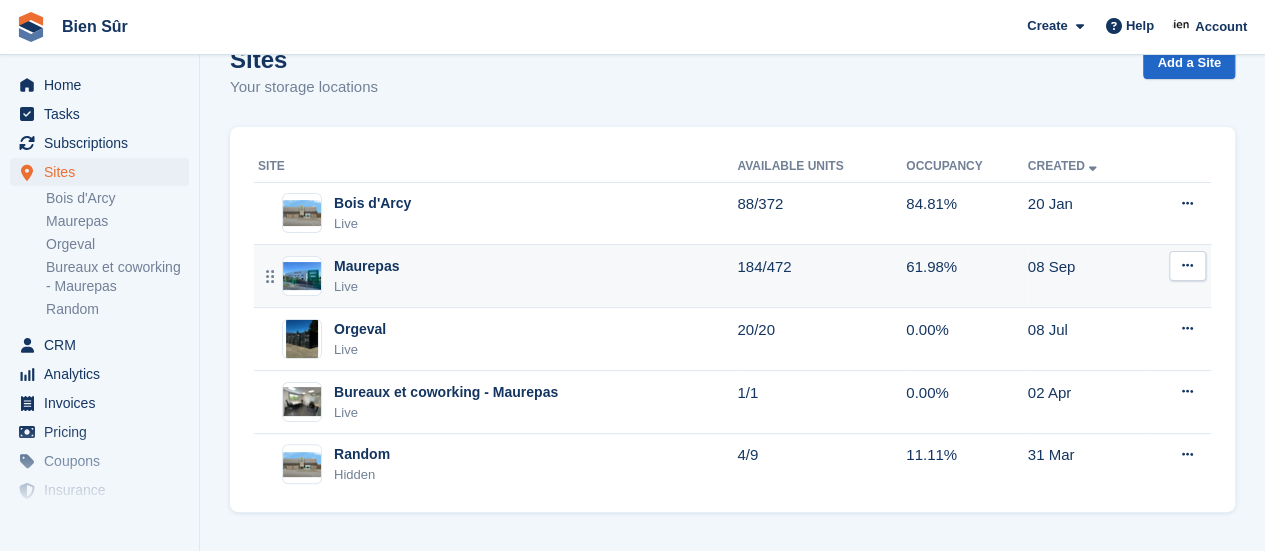 click on "Maurepas
Live" at bounding box center [497, 276] 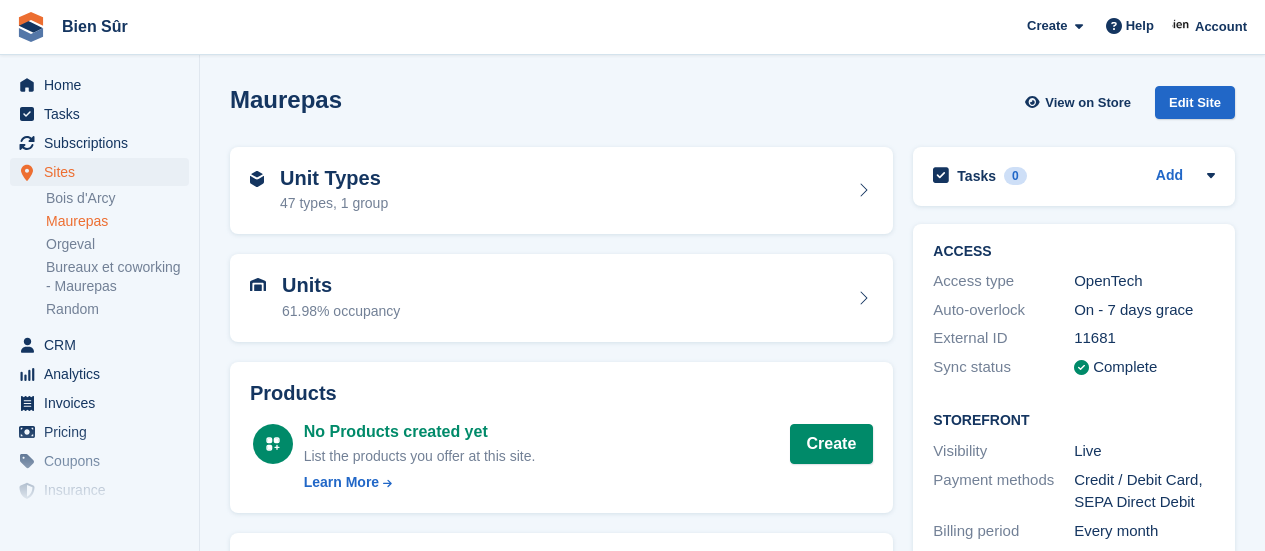 scroll, scrollTop: 0, scrollLeft: 0, axis: both 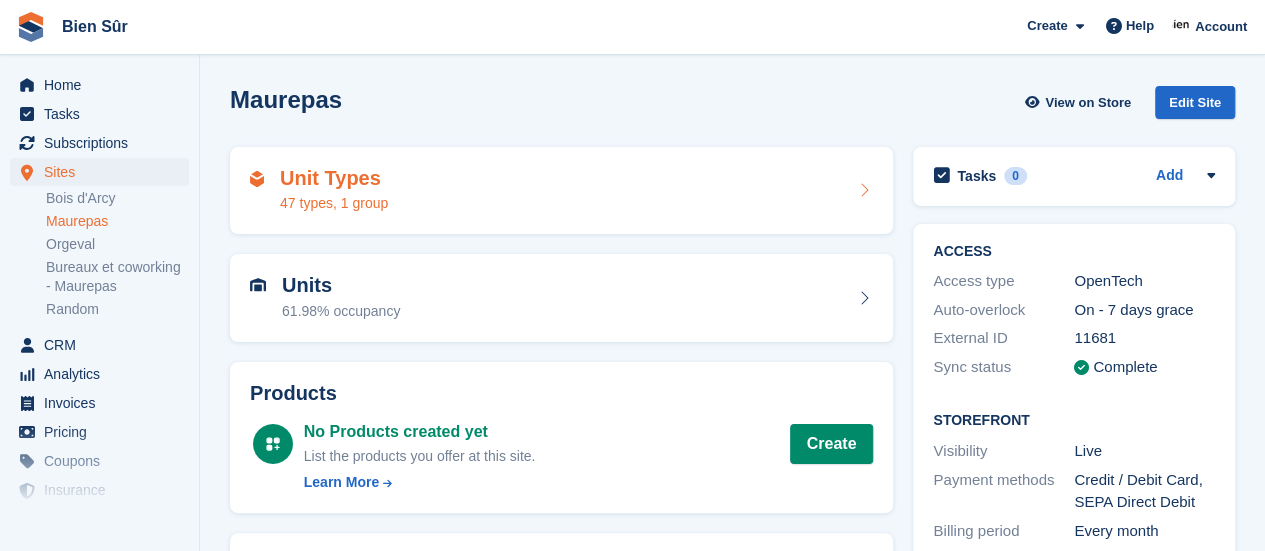 click on "Unit Types
47 types, 1 group" at bounding box center [561, 191] 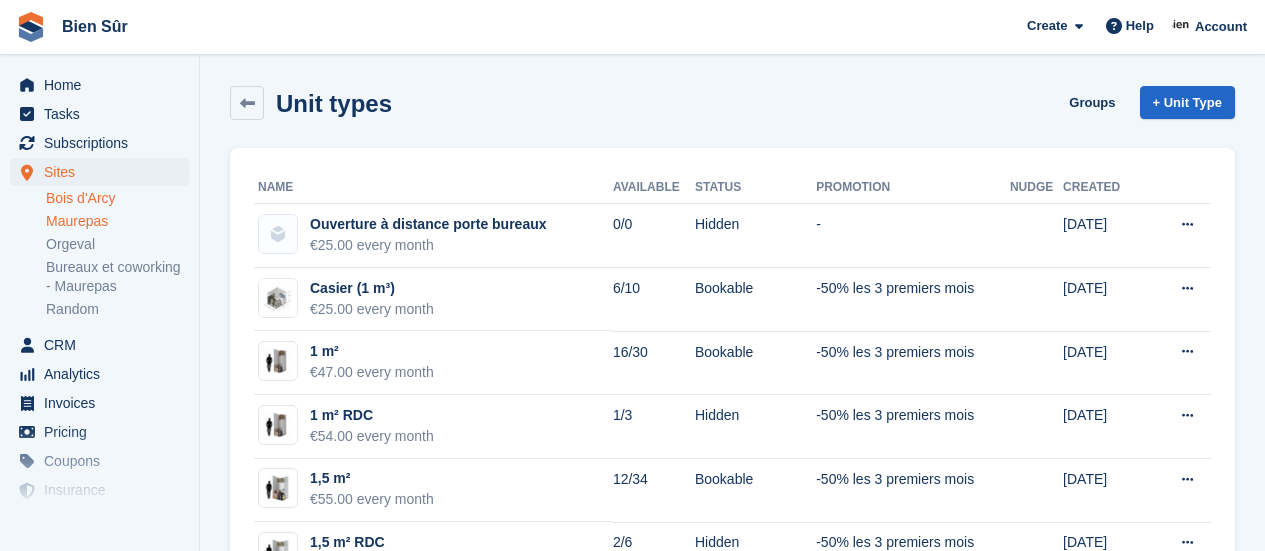 scroll, scrollTop: 0, scrollLeft: 0, axis: both 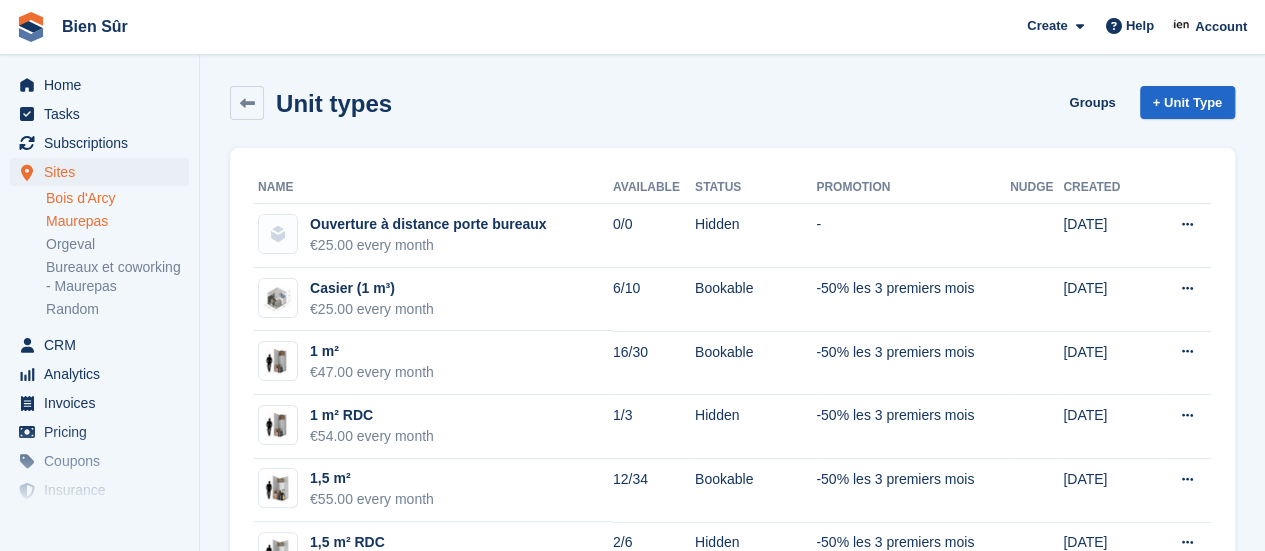 click on "Bois d'Arcy" at bounding box center (117, 198) 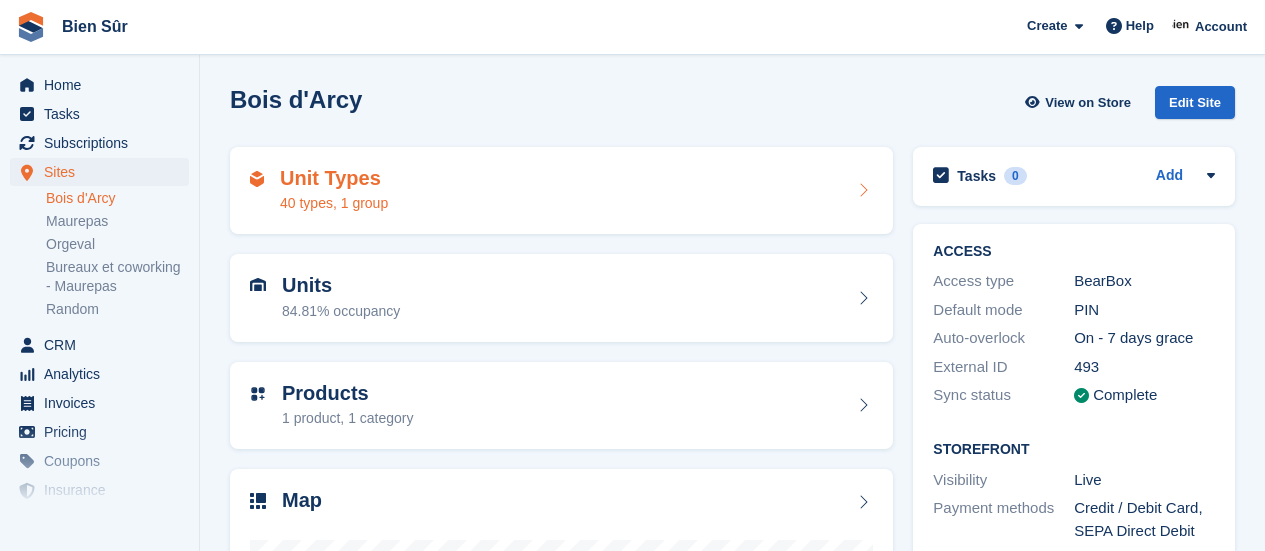 scroll, scrollTop: 0, scrollLeft: 0, axis: both 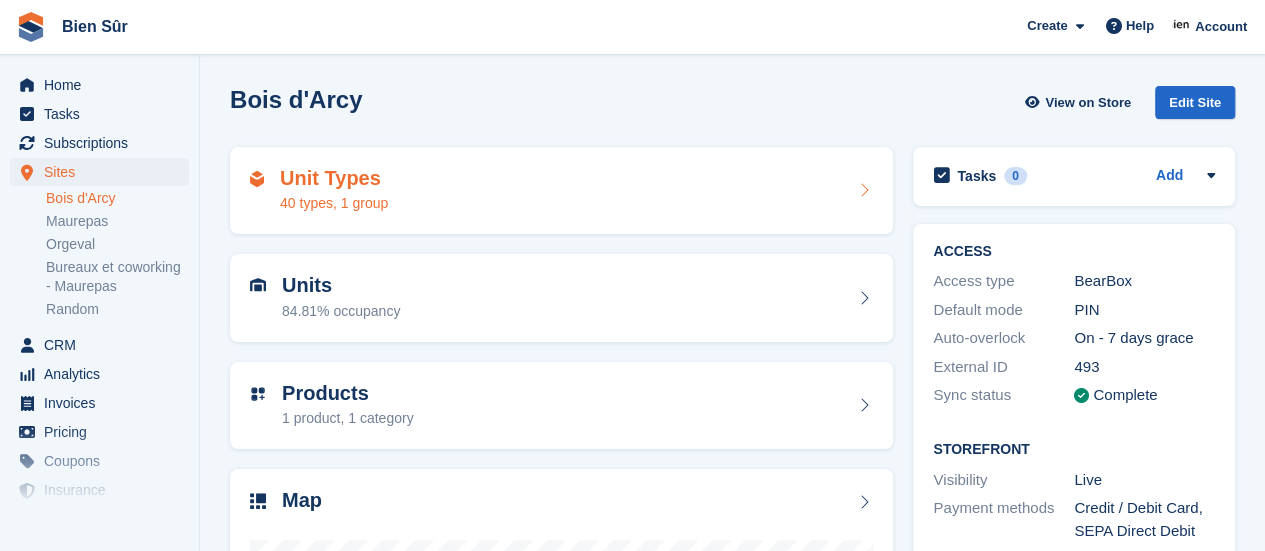 click on "Unit Types
40 types, 1 group" at bounding box center [561, 191] 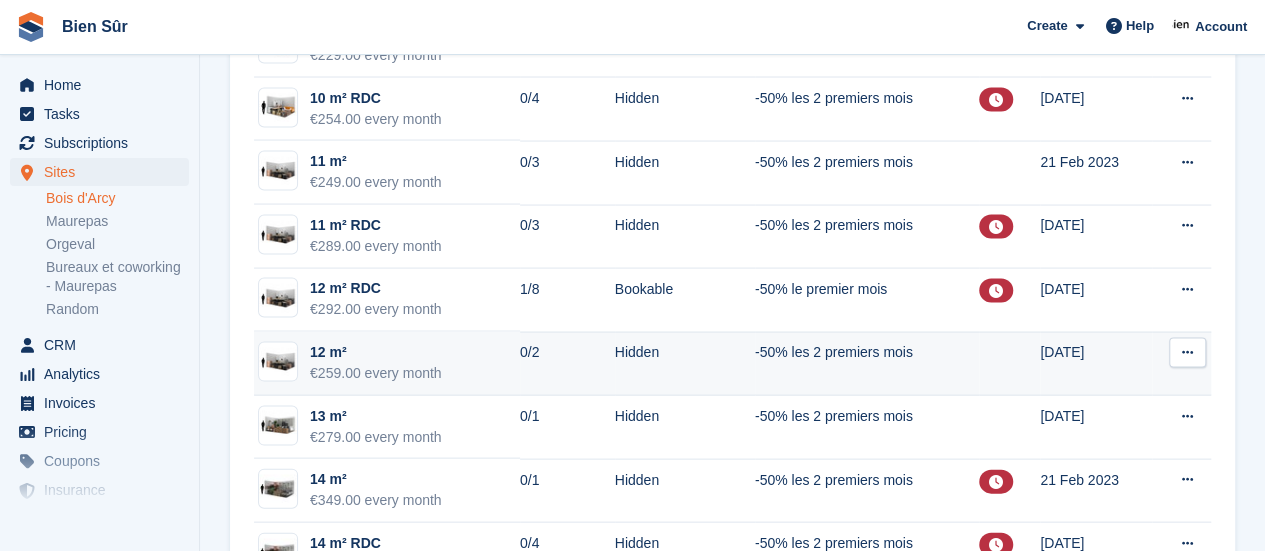 scroll, scrollTop: 1900, scrollLeft: 0, axis: vertical 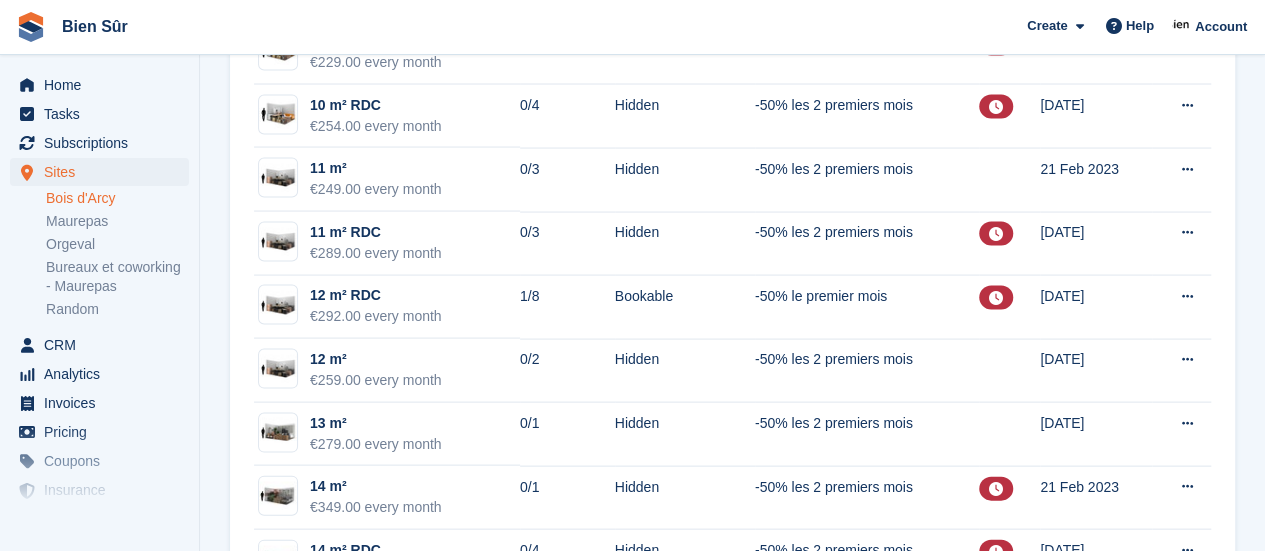 click on "Bien Sûr
Create
Subscription
Invoice
Contact
Deal
Discount
Page
Help
Chat Support
Submit a support request
Help Center
Get answers to Stora questions
What's New
Learn about changes to Stora" at bounding box center [632, 27] 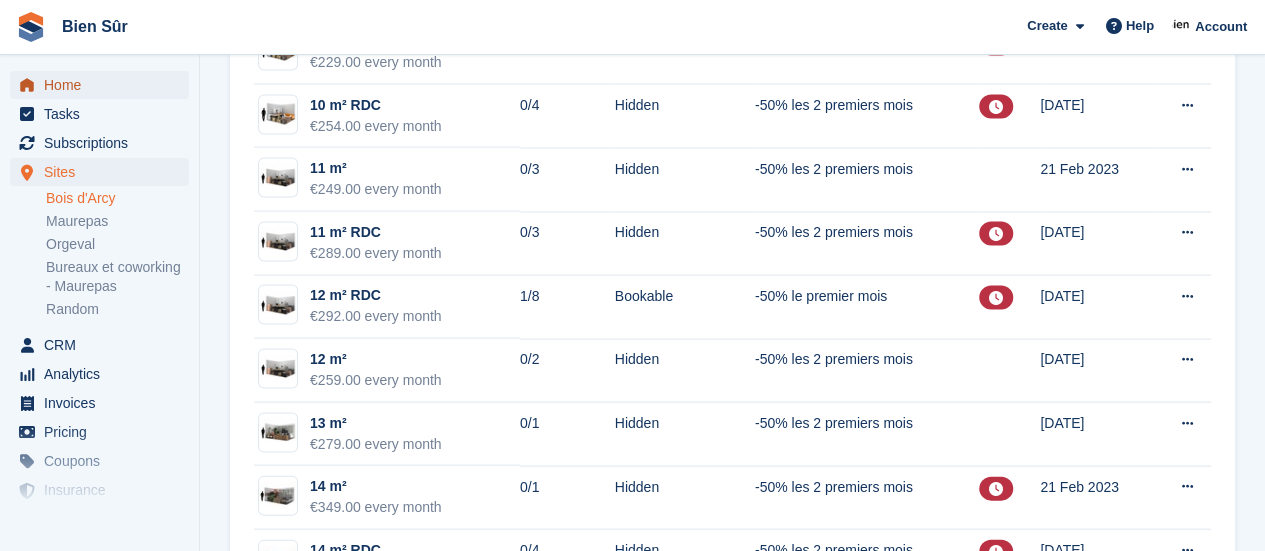 click on "Home" at bounding box center [104, 85] 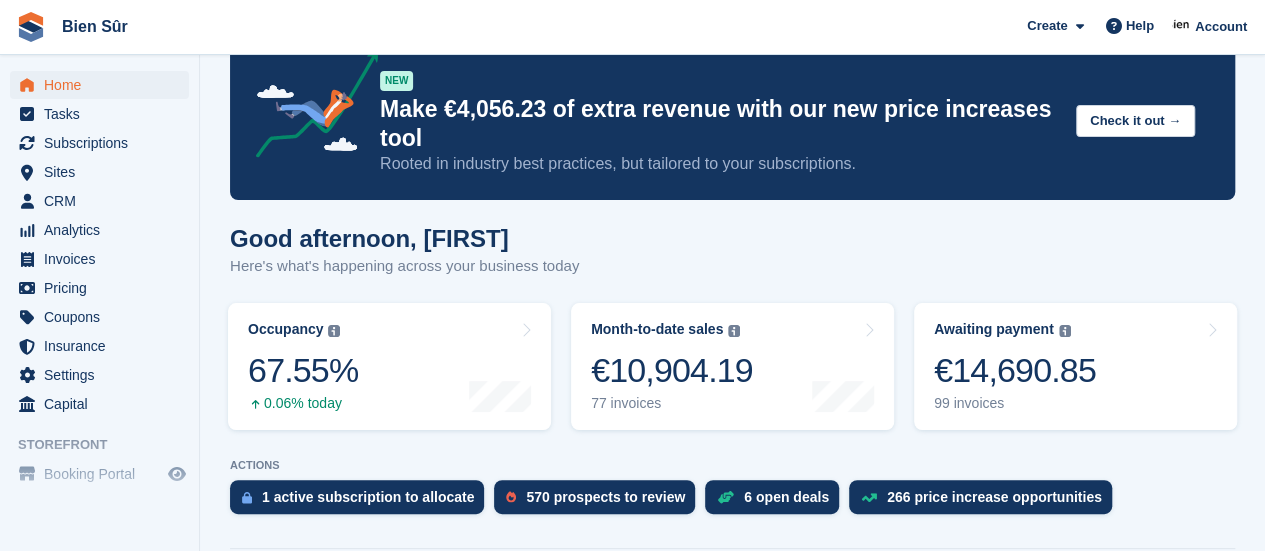 scroll, scrollTop: 400, scrollLeft: 0, axis: vertical 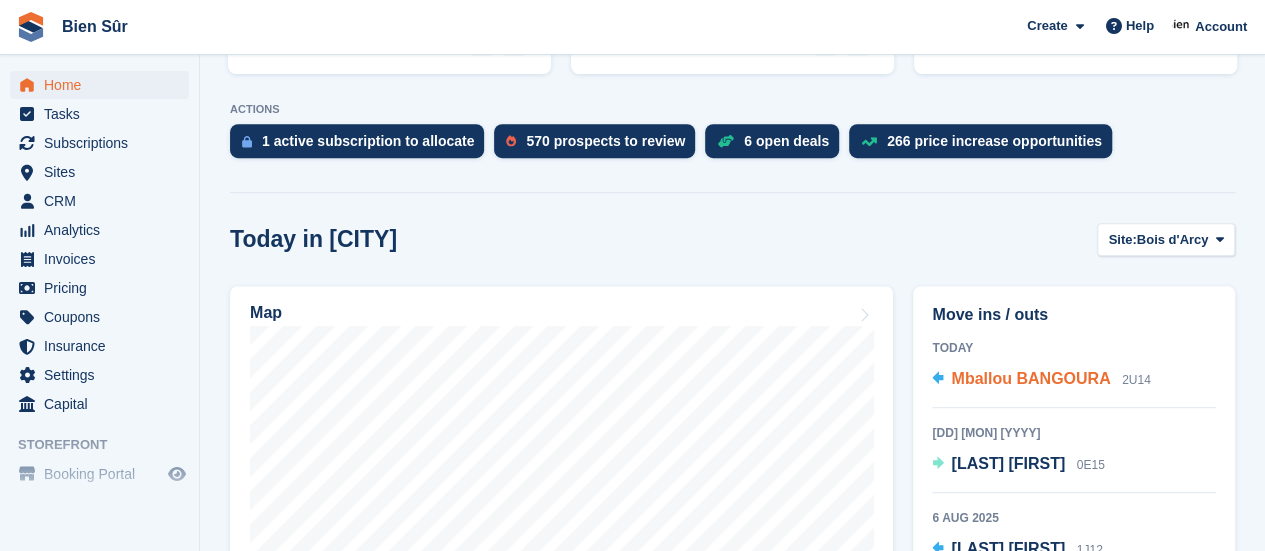 click on "Mballou BANGOURA" at bounding box center [1030, 378] 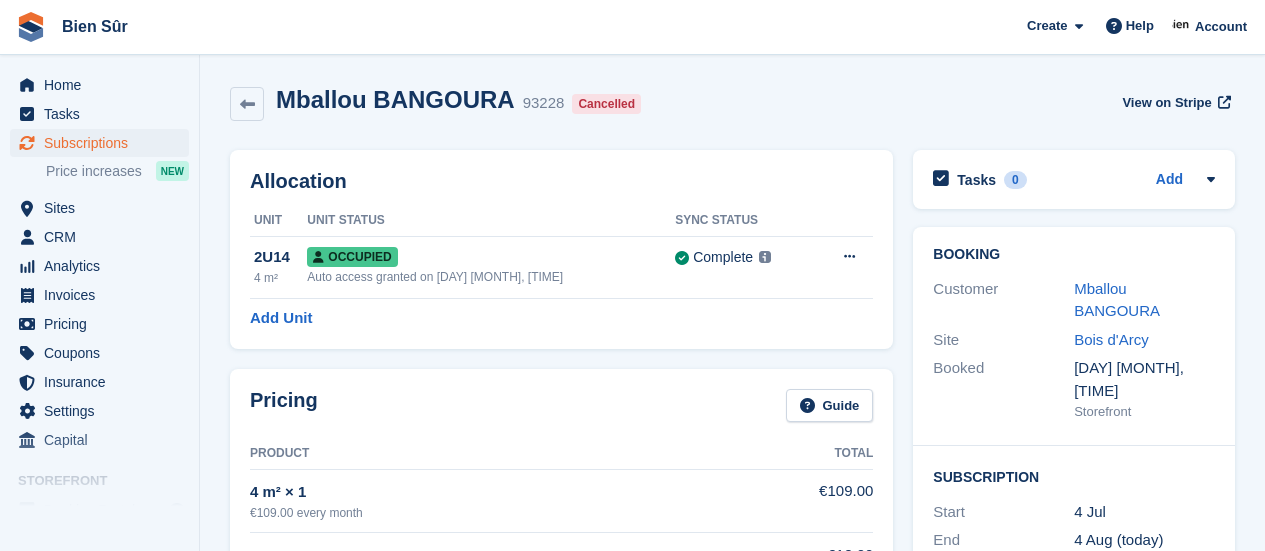 scroll, scrollTop: 0, scrollLeft: 0, axis: both 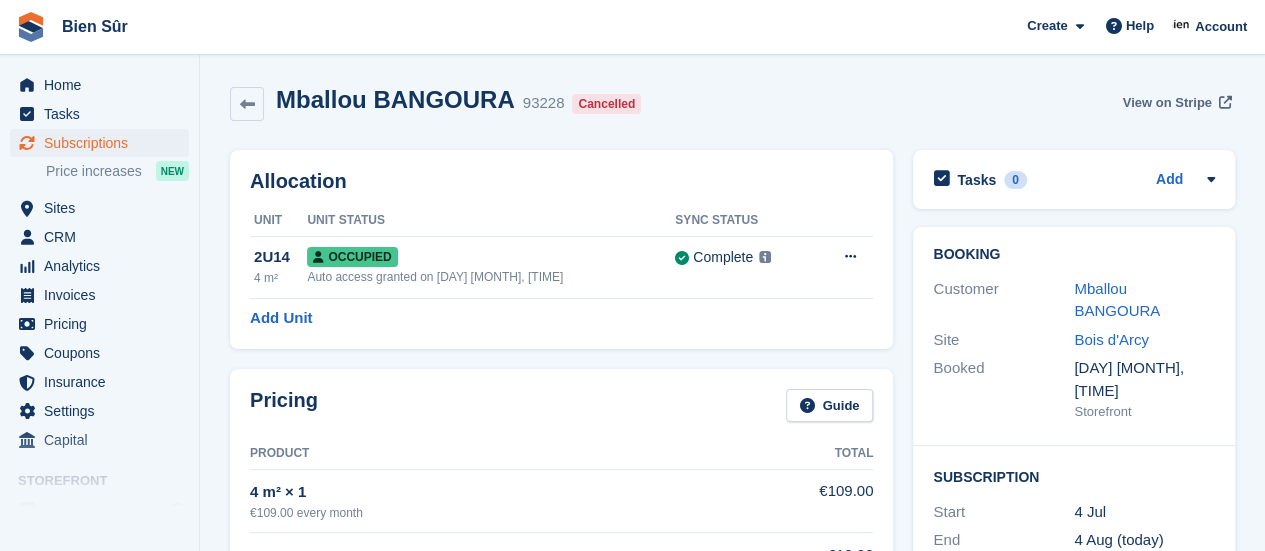 click on "View on Stripe" at bounding box center (1166, 103) 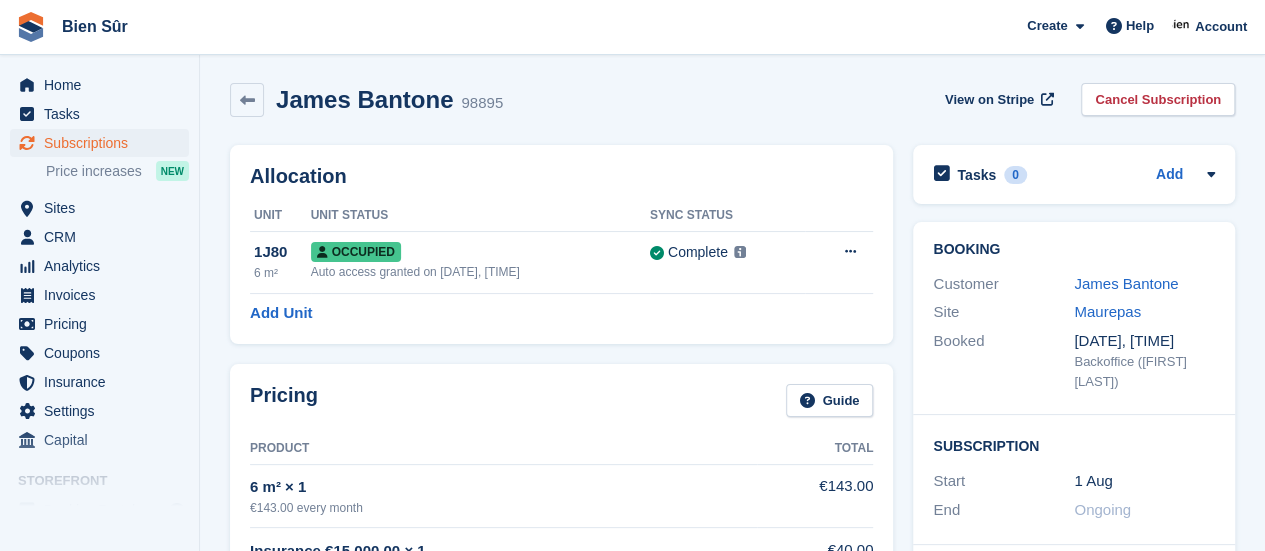 scroll, scrollTop: 0, scrollLeft: 0, axis: both 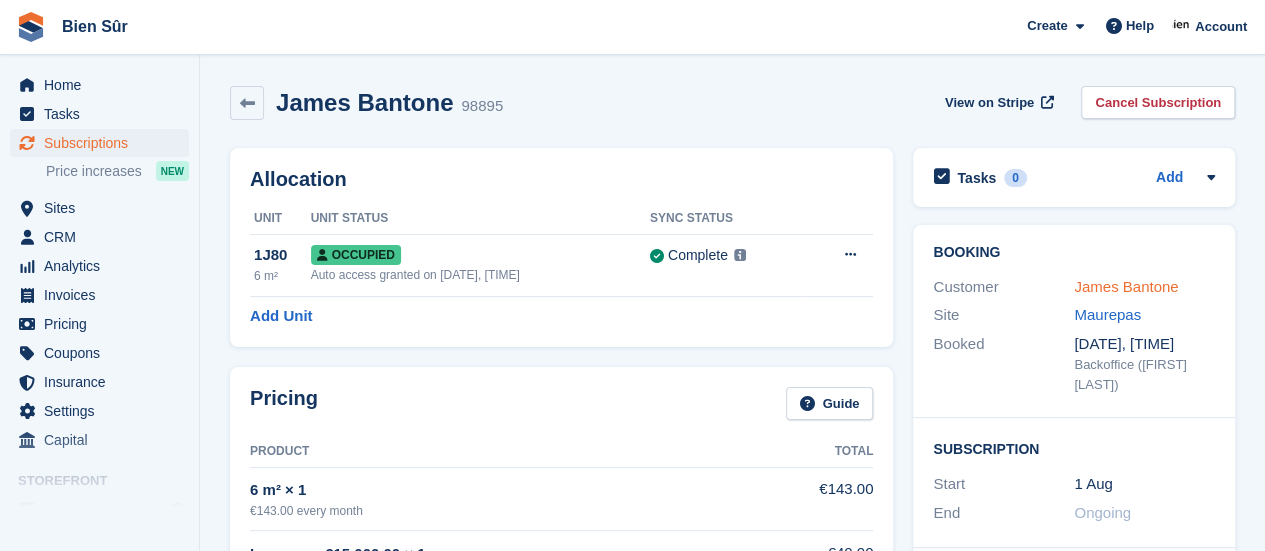click on "James Bantone" at bounding box center (1126, 286) 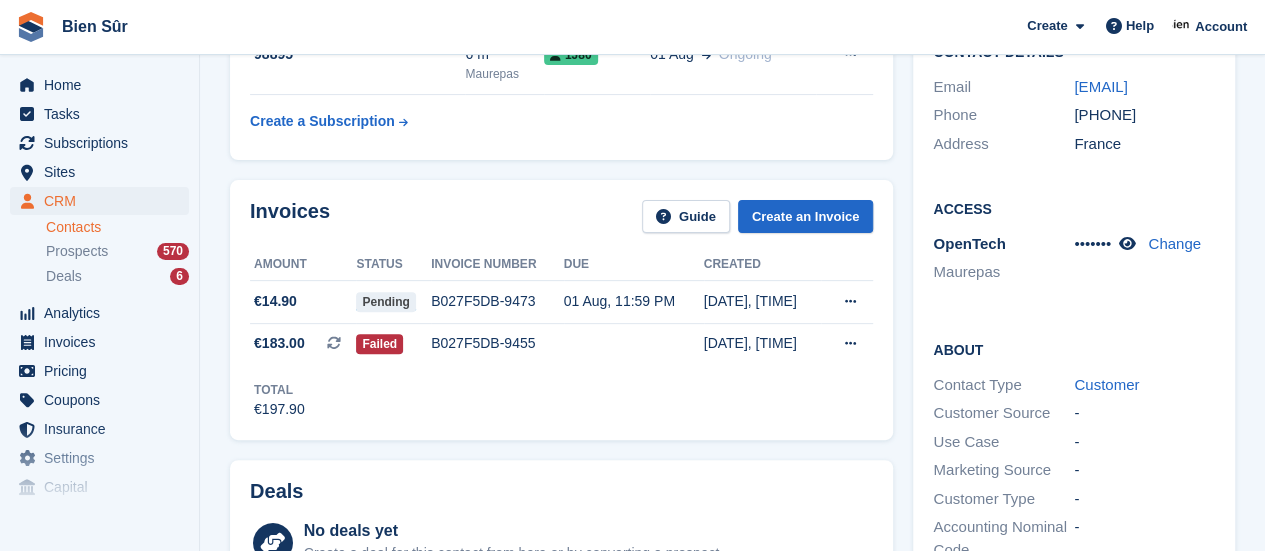 scroll, scrollTop: 0, scrollLeft: 0, axis: both 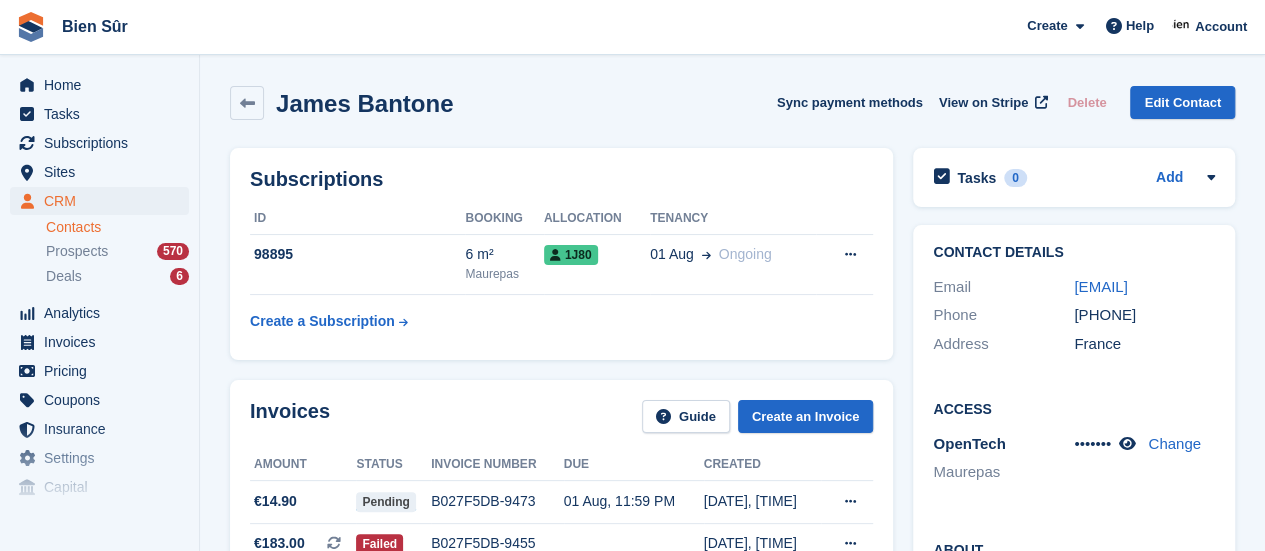 drag, startPoint x: 1184, startPoint y: 335, endPoint x: 1072, endPoint y: 336, distance: 112.00446 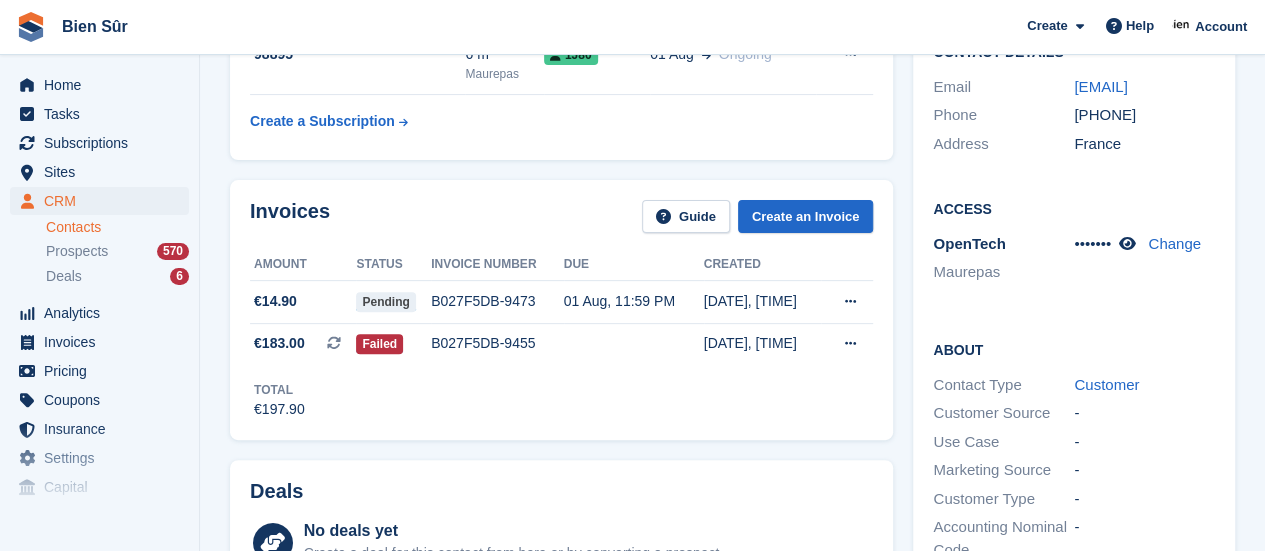 scroll, scrollTop: 0, scrollLeft: 0, axis: both 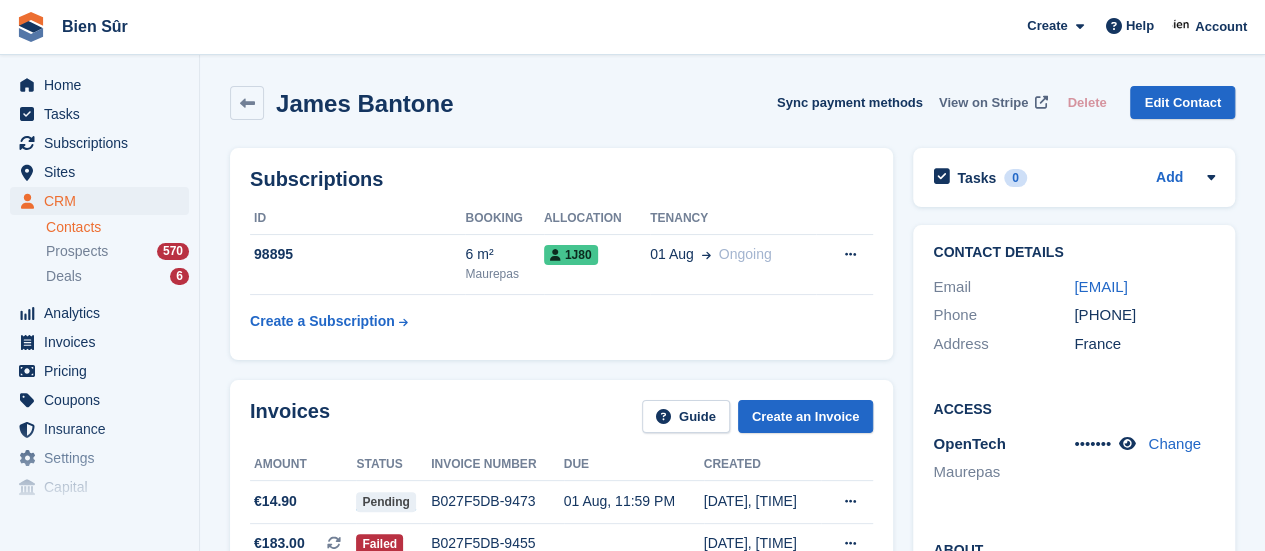 click on "View on Stripe" at bounding box center (983, 103) 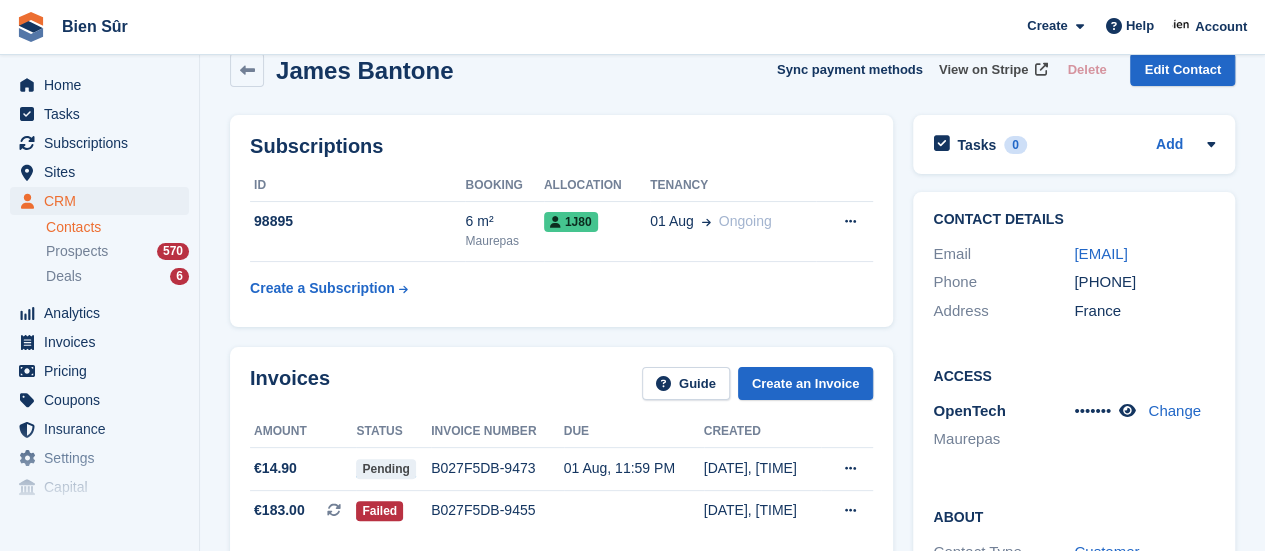 scroll, scrollTop: 0, scrollLeft: 0, axis: both 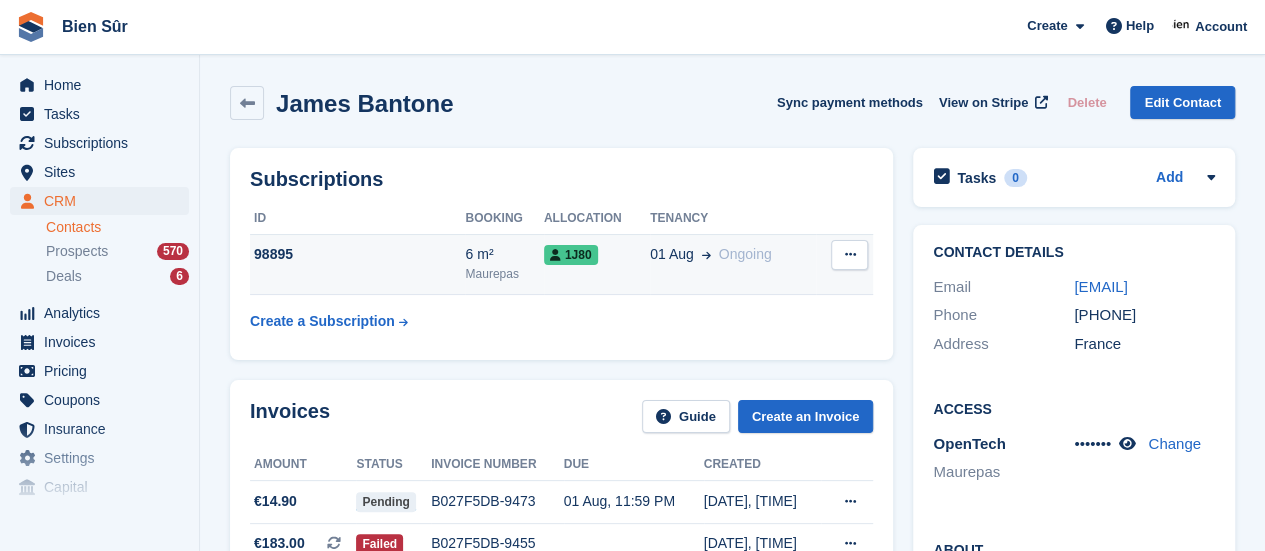 click on "01 Aug
Ongoing" at bounding box center (733, 264) 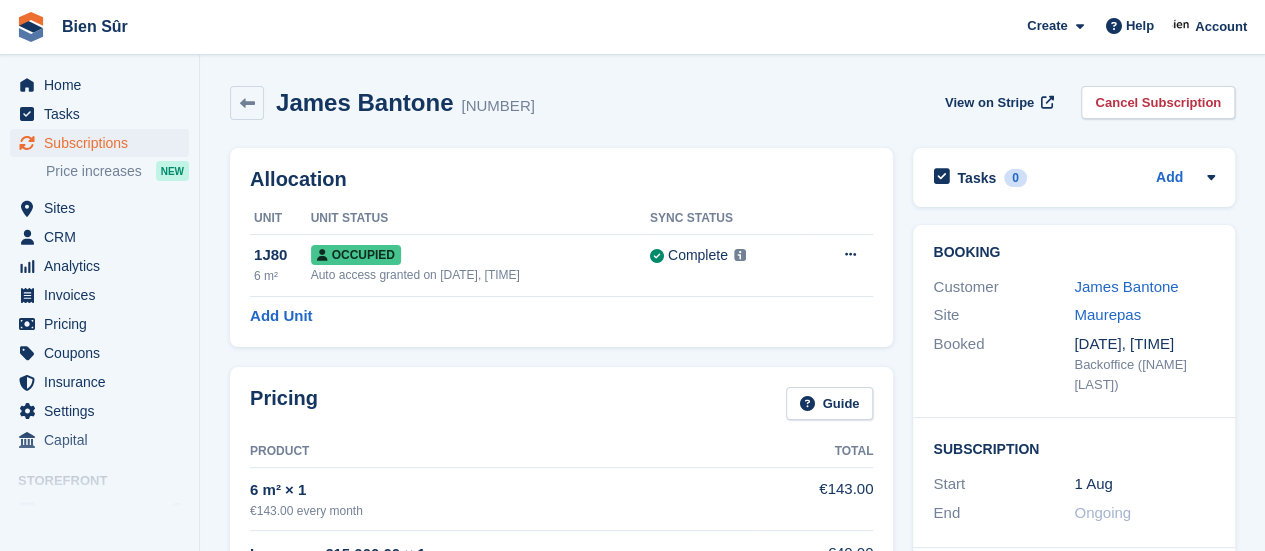 scroll, scrollTop: 200, scrollLeft: 0, axis: vertical 